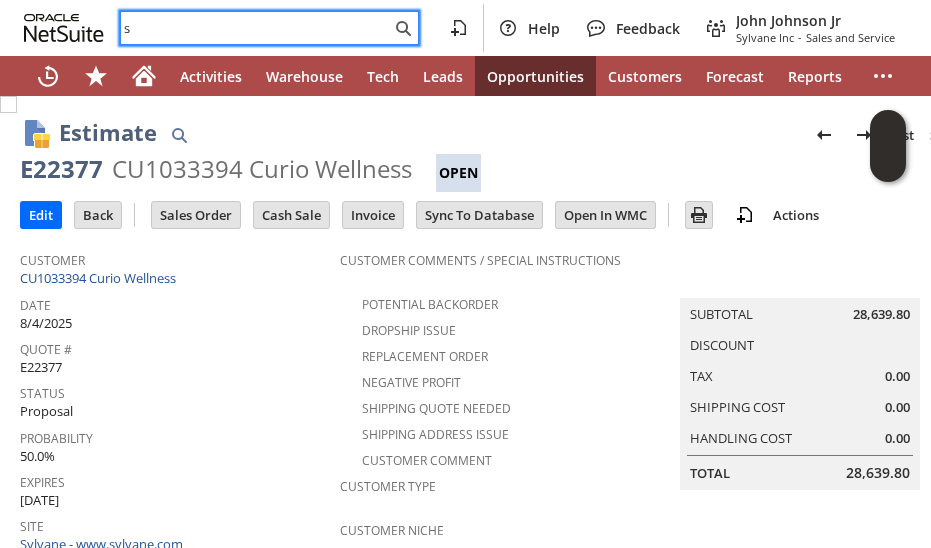 scroll, scrollTop: 0, scrollLeft: 0, axis: both 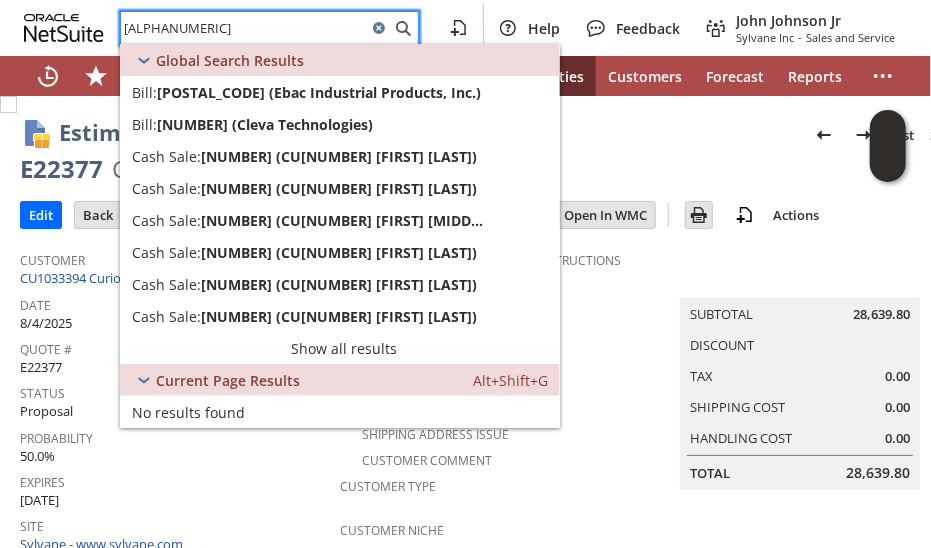 click on "[ALPHANUMERIC]" at bounding box center [244, 28] 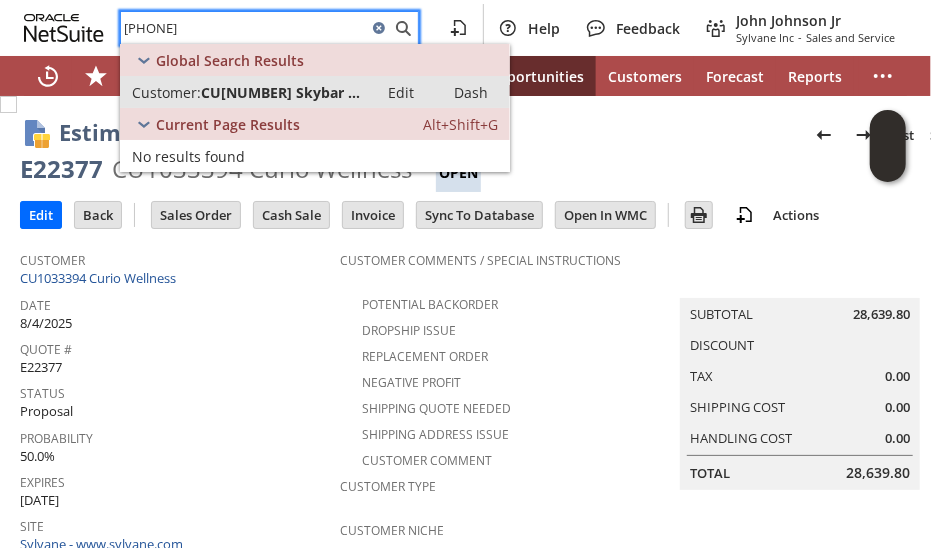 type on "3345593325" 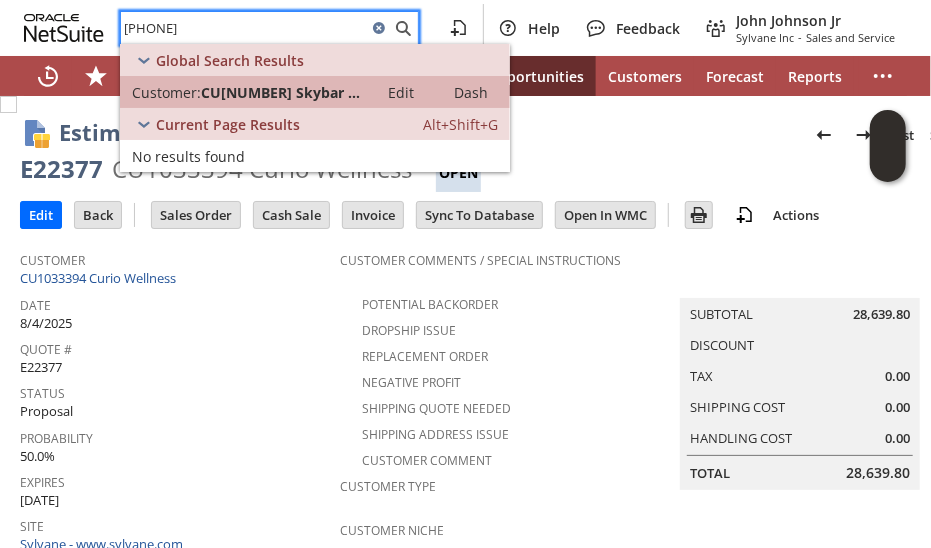 click on "Customer:" at bounding box center (166, 92) 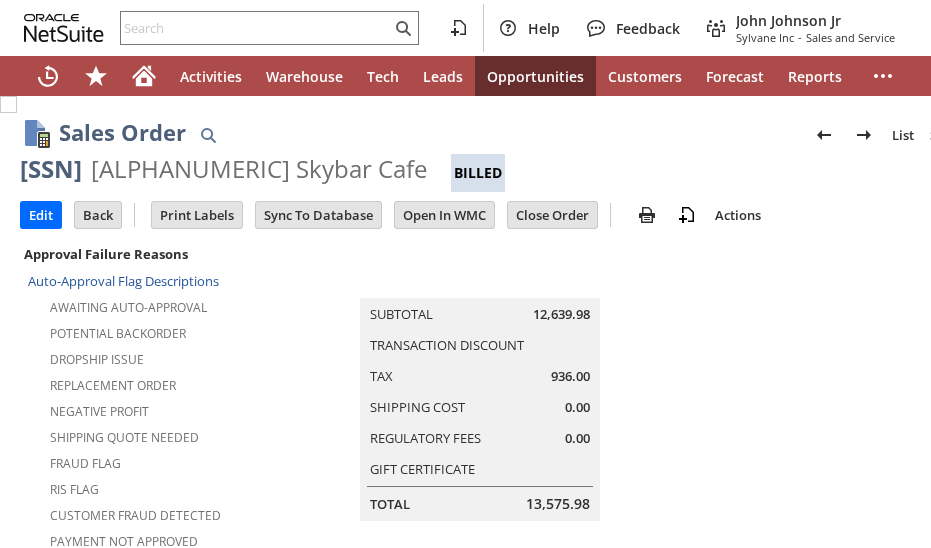 scroll, scrollTop: 0, scrollLeft: 0, axis: both 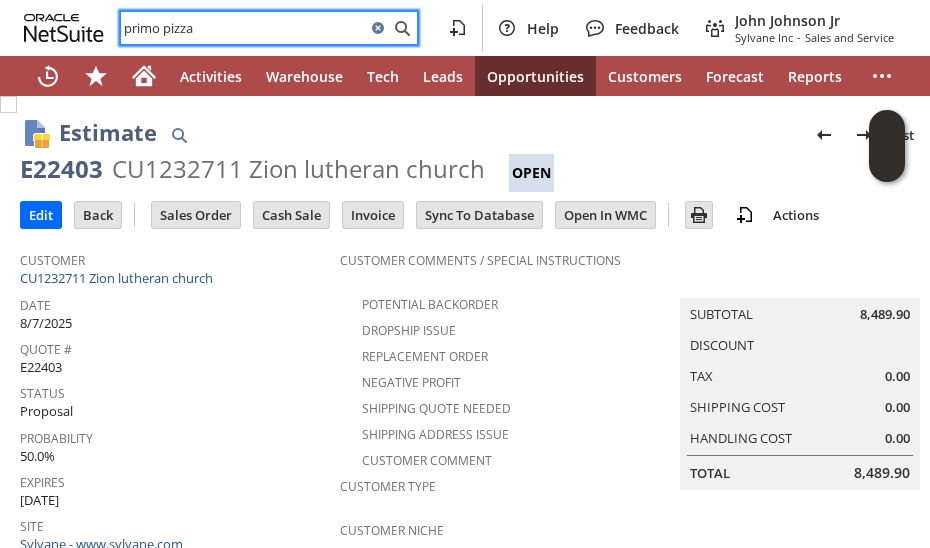 click on "primo pizza" at bounding box center [243, 28] 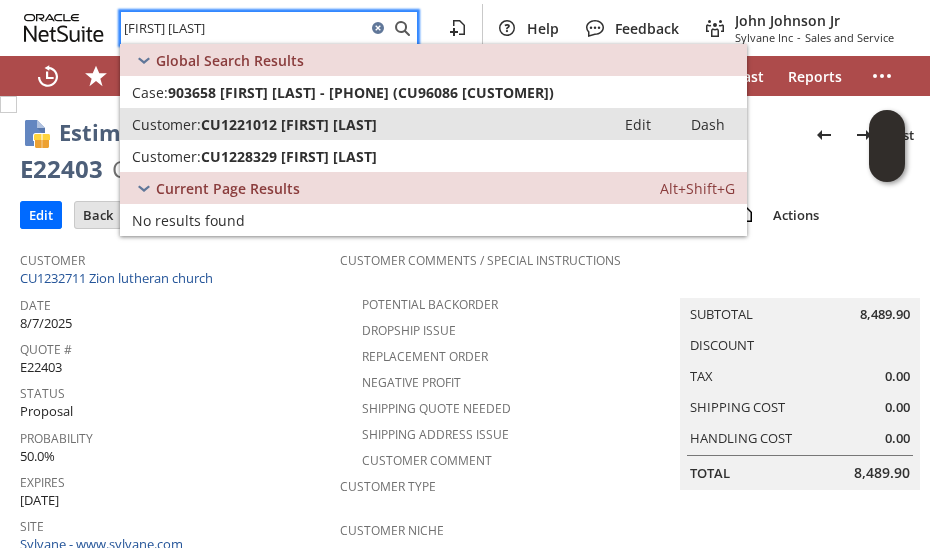 type on "JACK BOASBERG" 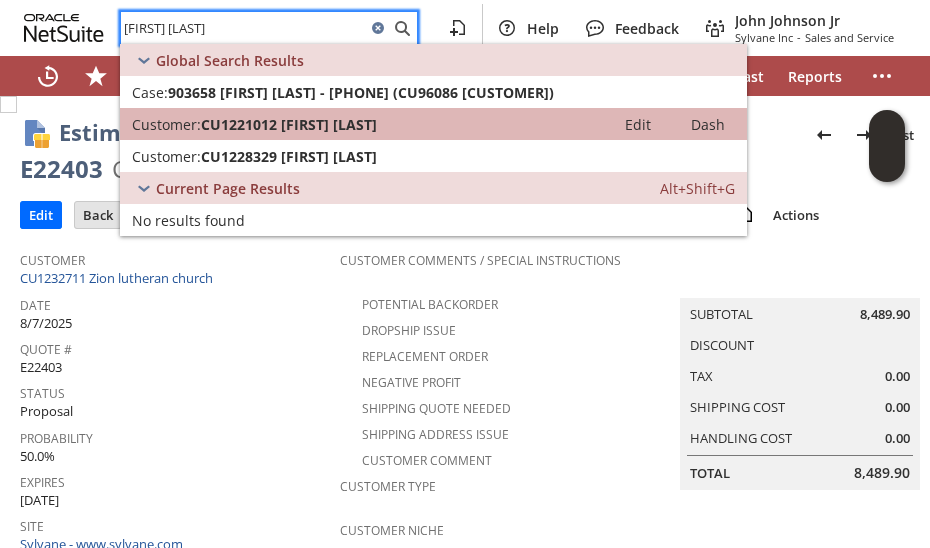 click on "CU1221012 Jack Boasberg" at bounding box center [289, 124] 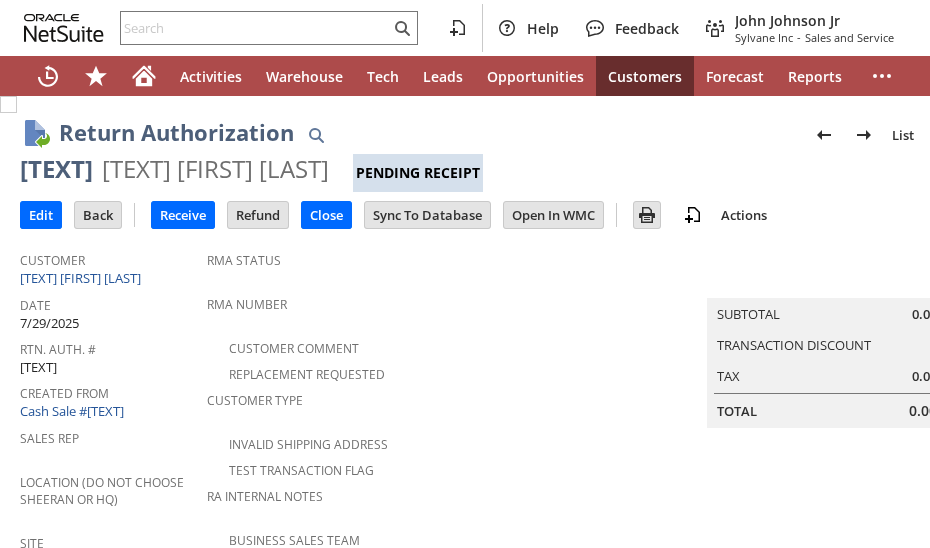 scroll, scrollTop: 0, scrollLeft: 0, axis: both 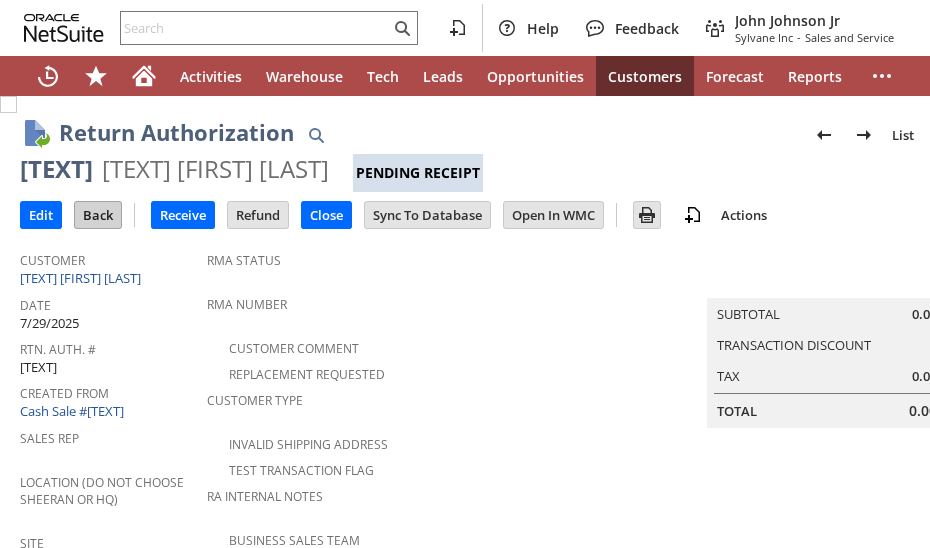 click on "Back" at bounding box center [98, 215] 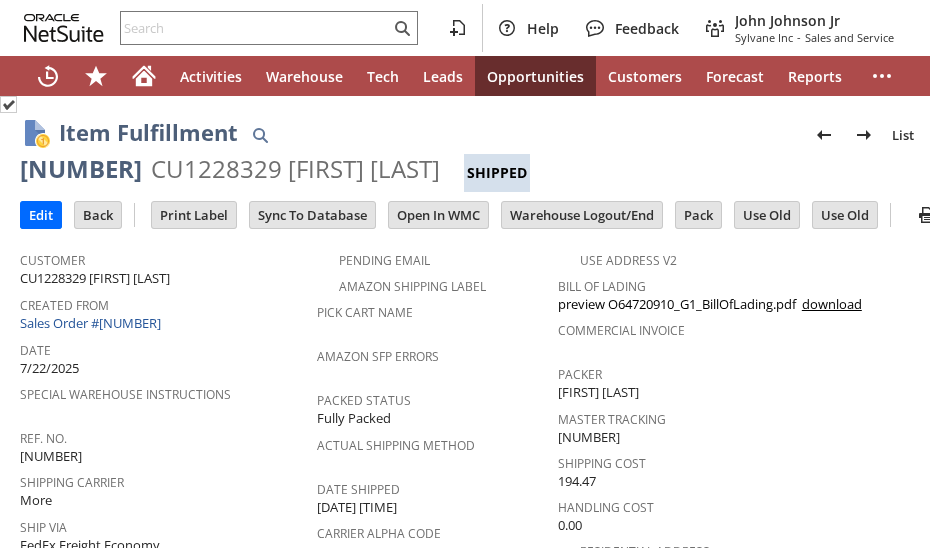 scroll, scrollTop: 0, scrollLeft: 0, axis: both 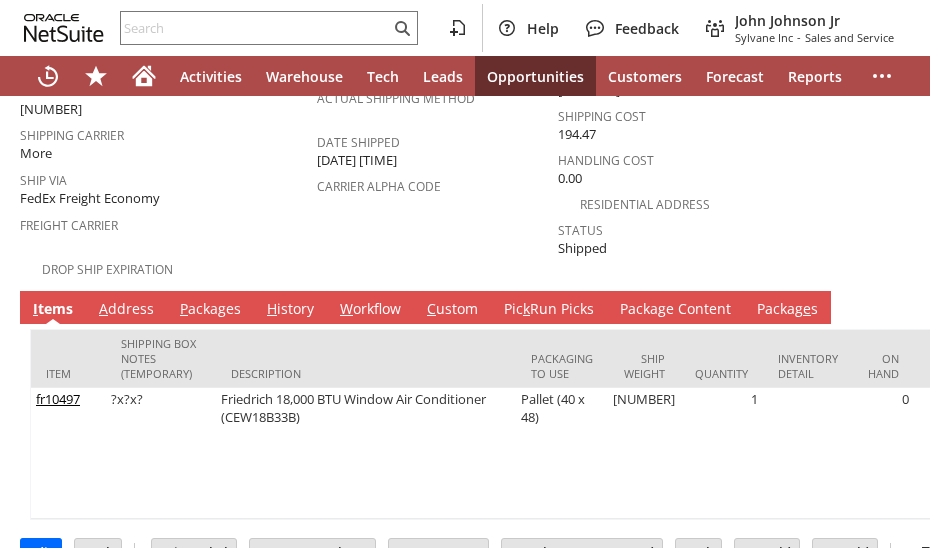 click on "P ackages" at bounding box center [210, 310] 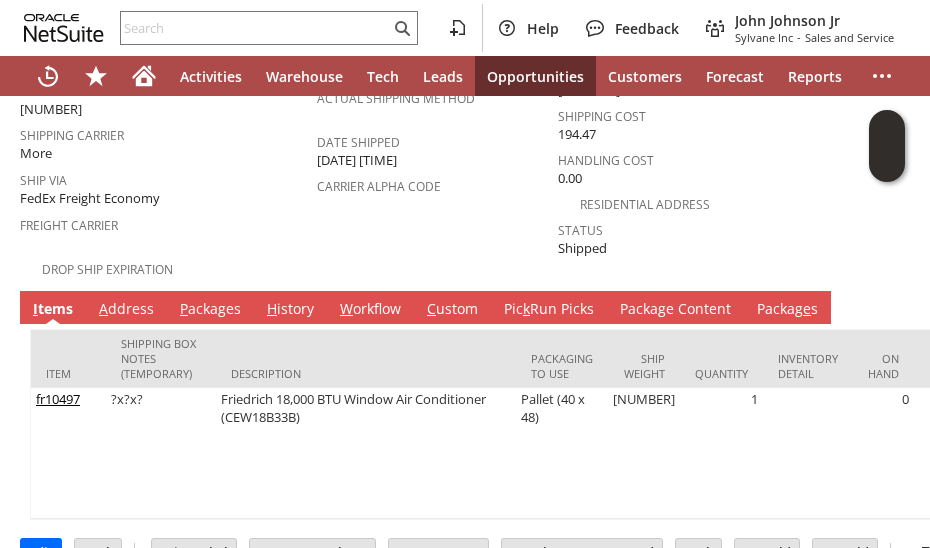 click on "P ackages" at bounding box center (210, 310) 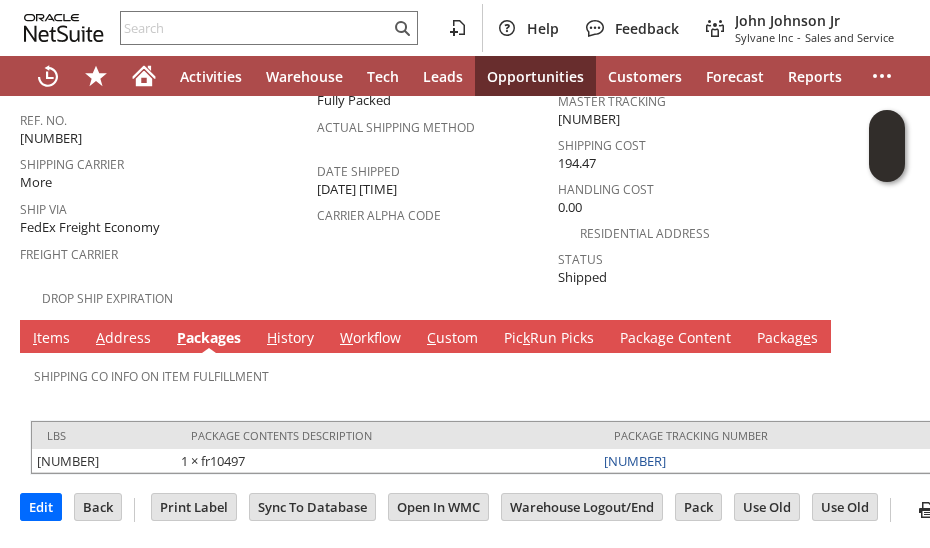 scroll, scrollTop: 307, scrollLeft: 0, axis: vertical 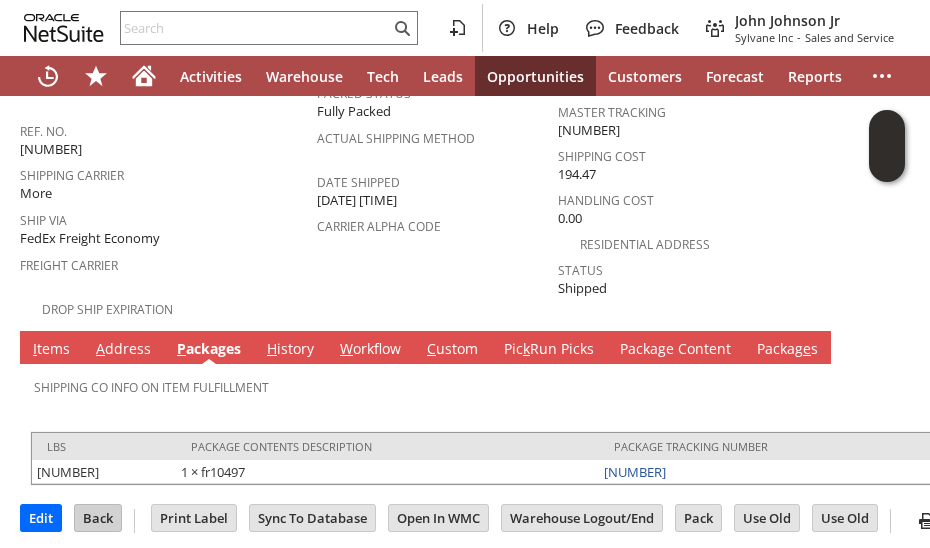 click on "Back" at bounding box center [98, 518] 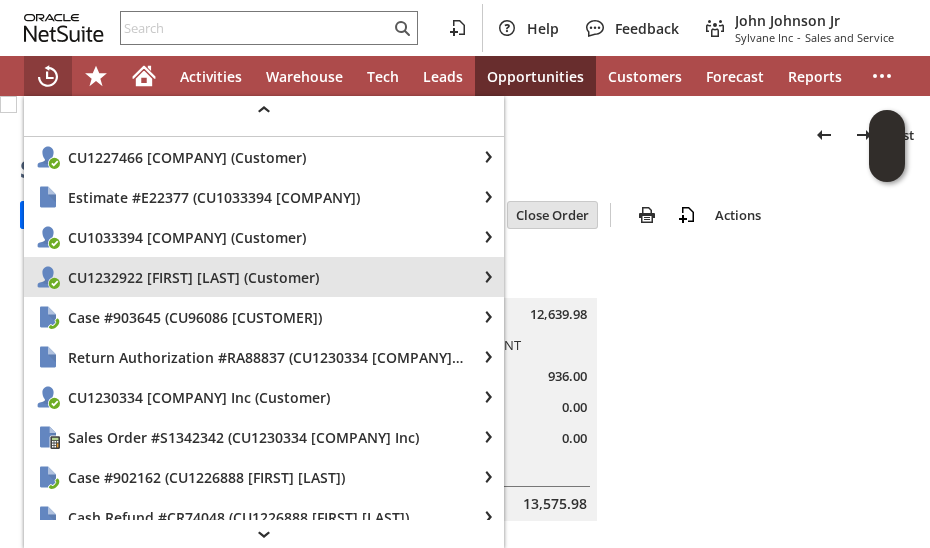 scroll, scrollTop: 0, scrollLeft: 0, axis: both 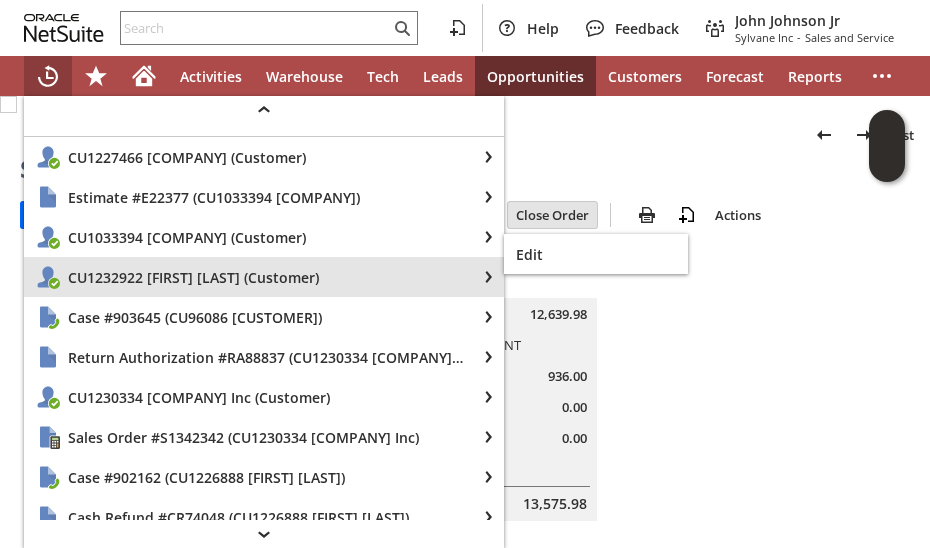 click on "Reference Key
SY687A98DFC2D93" at bounding box center (492, 1574) 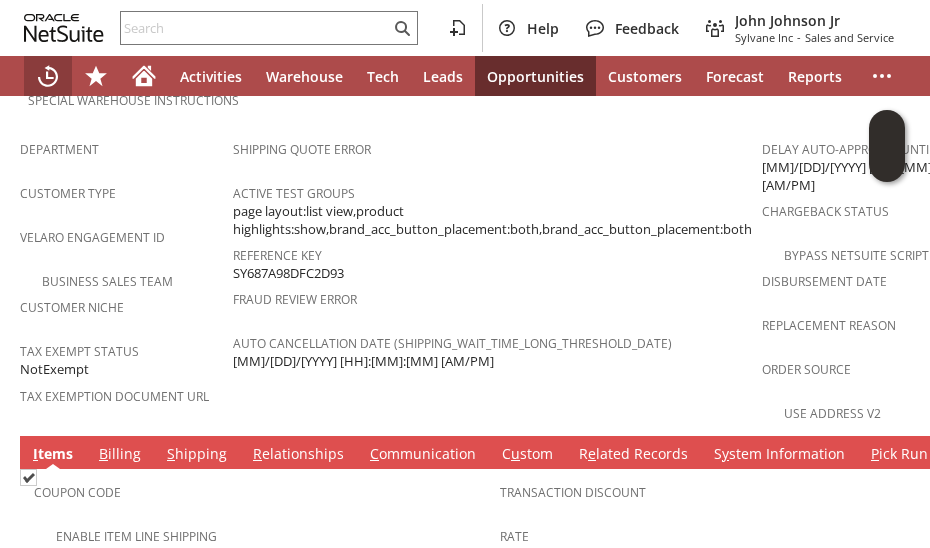scroll, scrollTop: 1299, scrollLeft: 0, axis: vertical 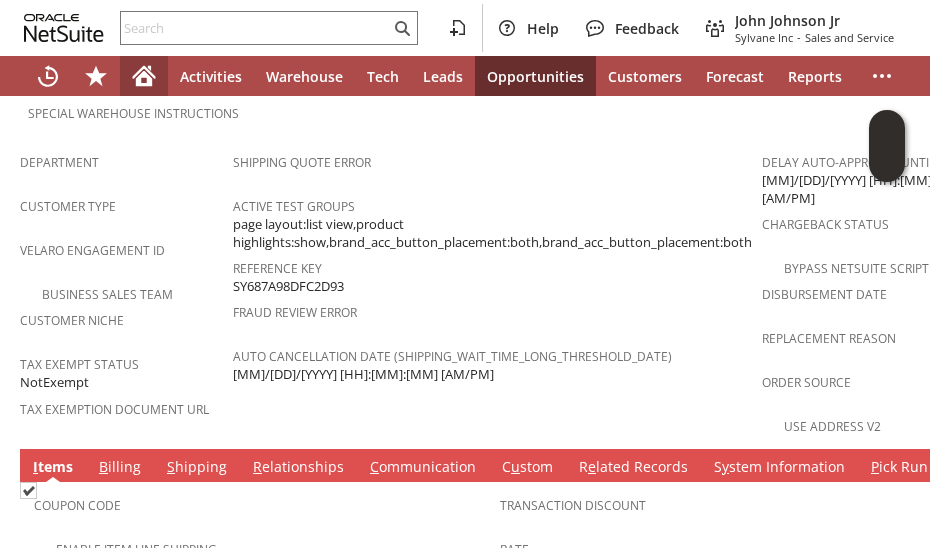 click 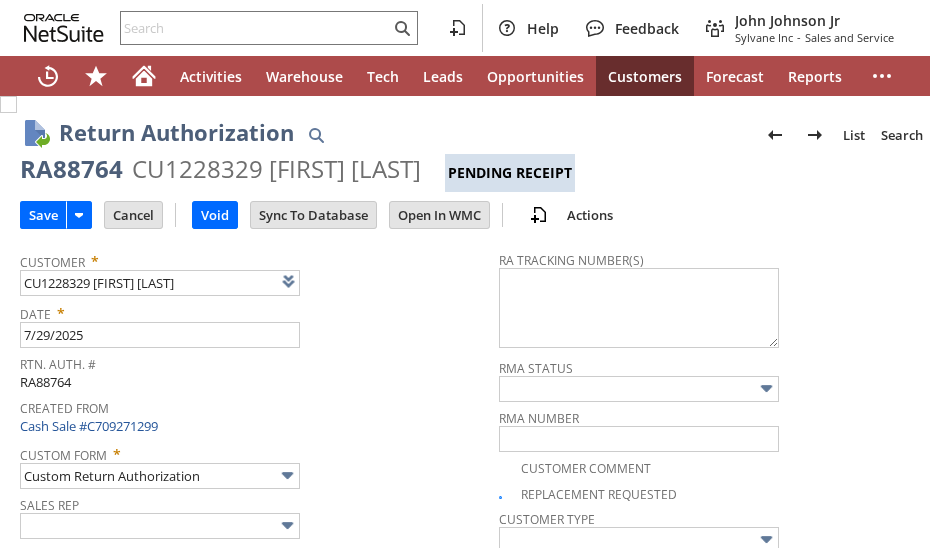 click at bounding box center (639, 308) 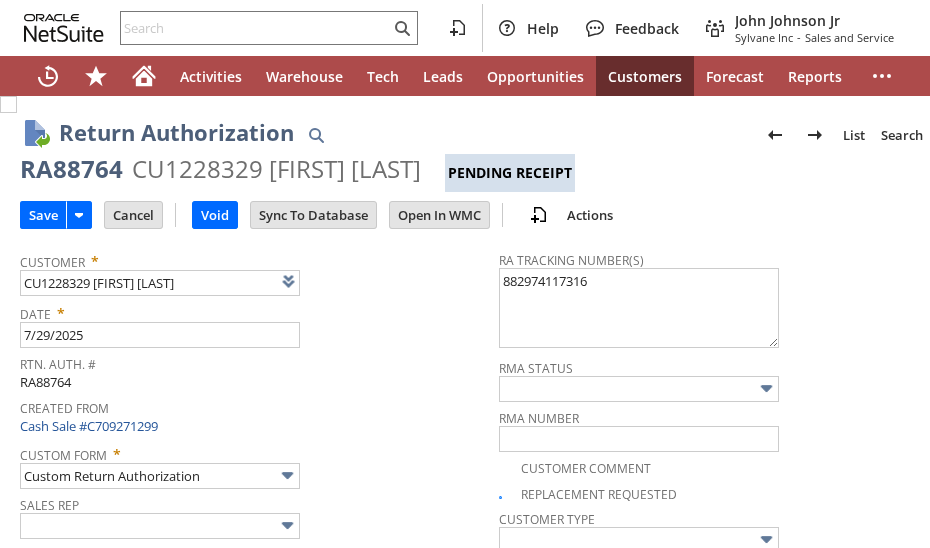 scroll, scrollTop: 0, scrollLeft: 0, axis: both 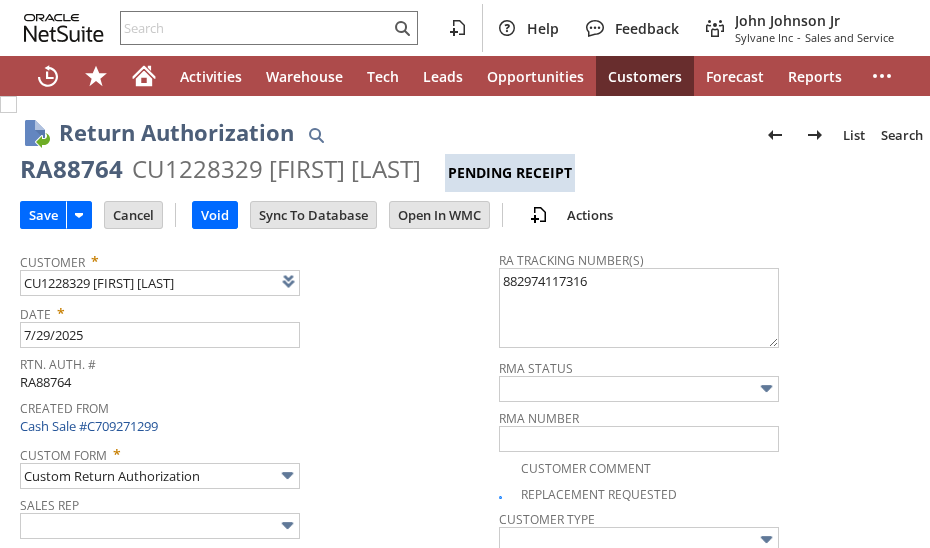 type on "882974117316" 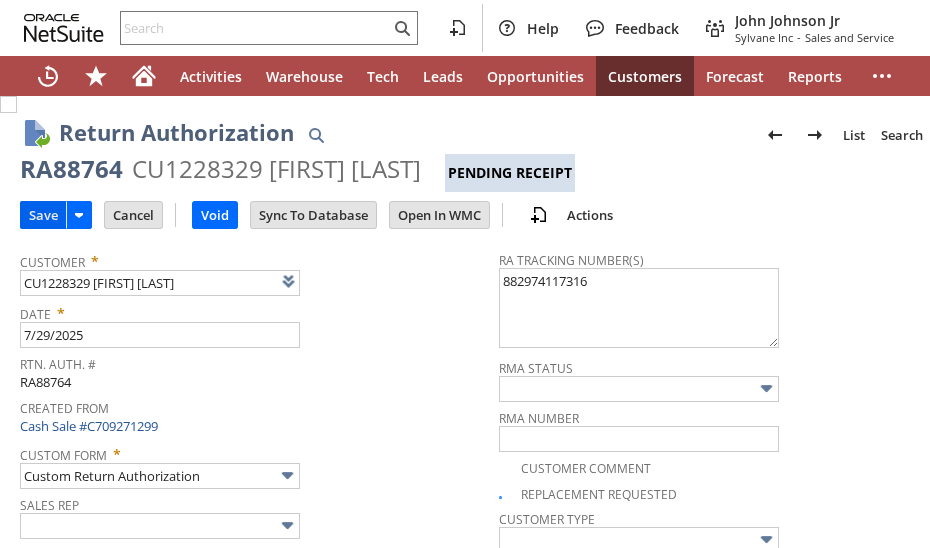 click on "Save" at bounding box center [43, 215] 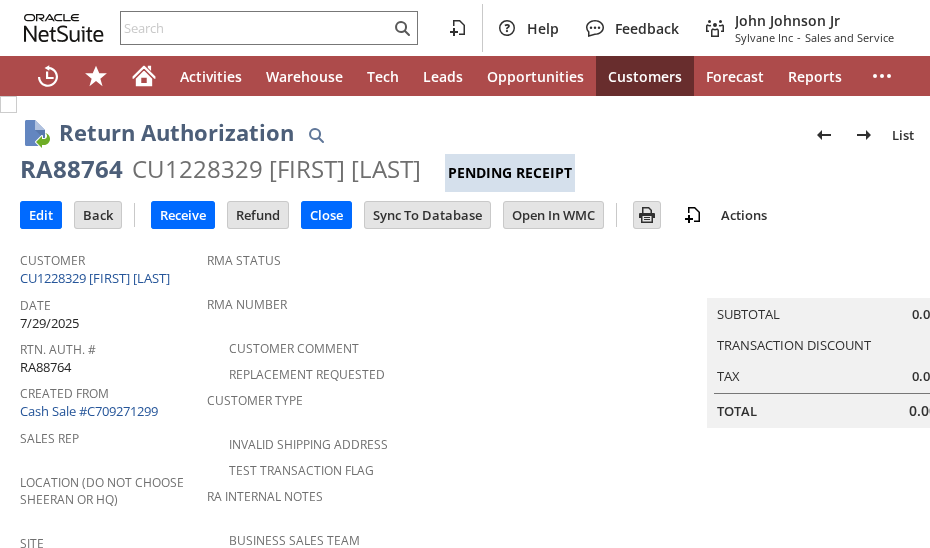 click on "RA88764
CU1228329 Jack Boasberg
Pending Receipt" at bounding box center (500, 172) 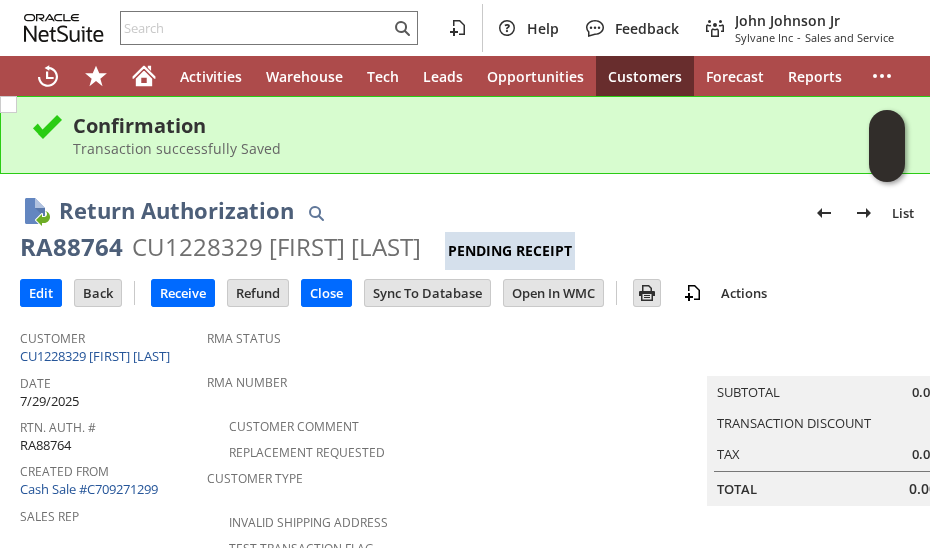 click on "CU1228329 Jack Boasberg" at bounding box center (276, 247) 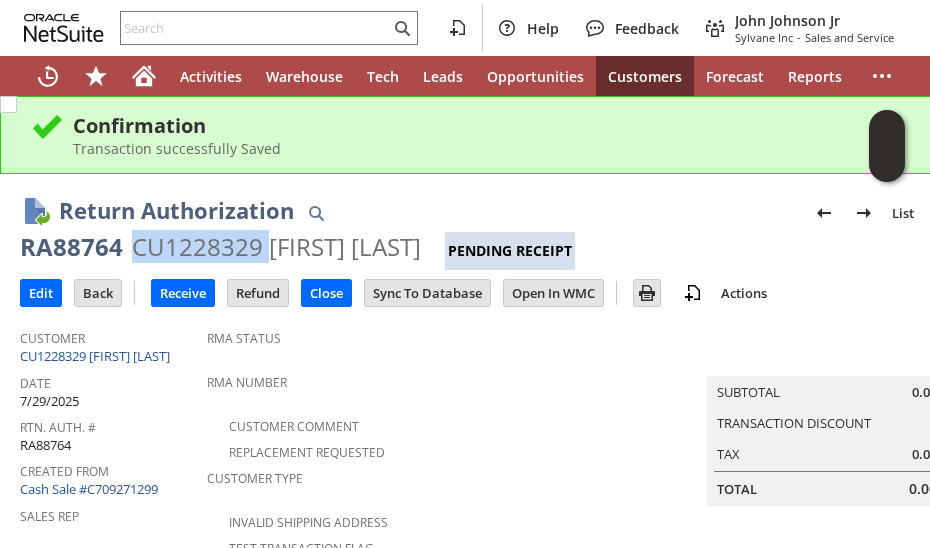 copy on "CU1228329" 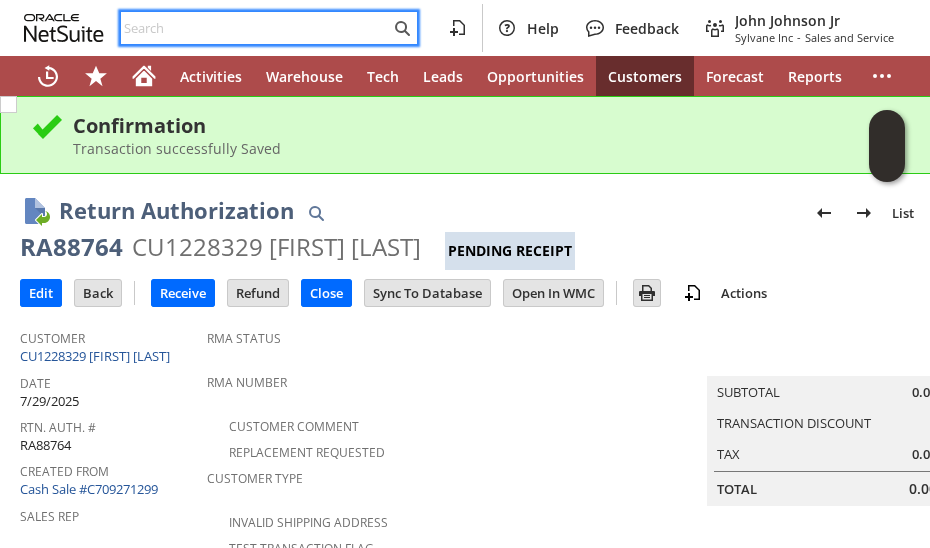 click at bounding box center [255, 28] 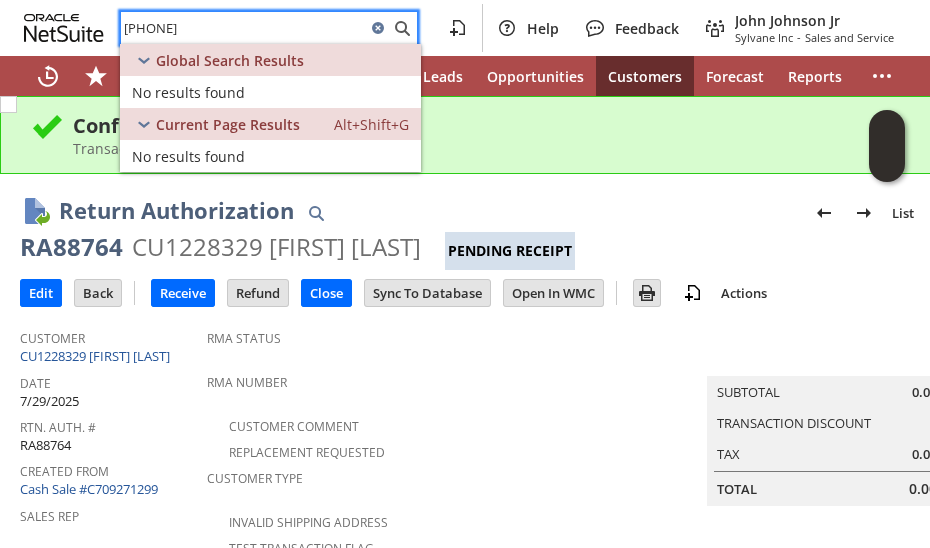 click on "7082616305" at bounding box center (243, 28) 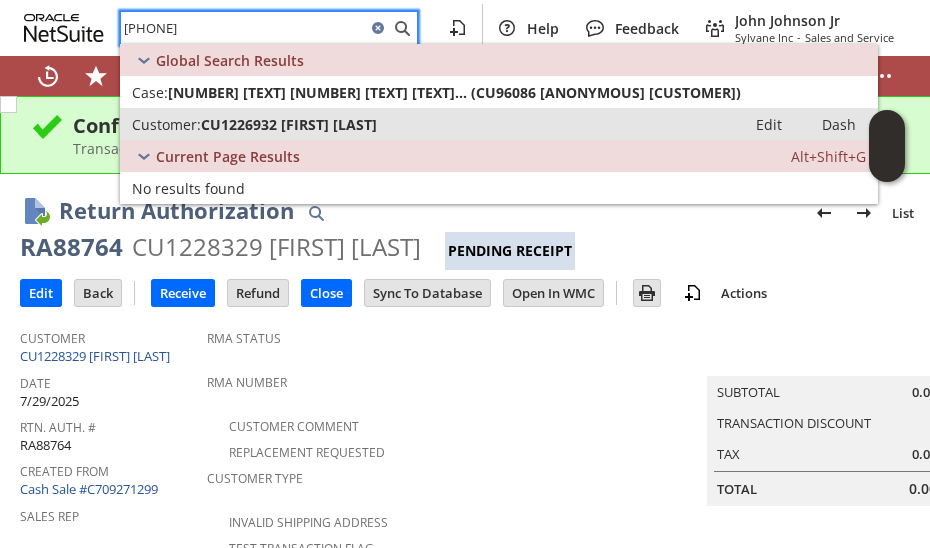 type on "3233334994" 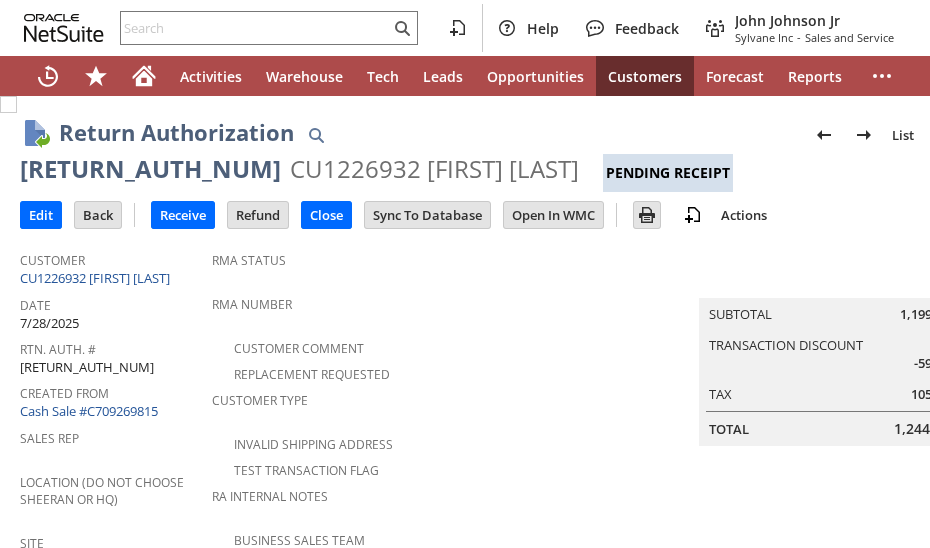 scroll, scrollTop: 0, scrollLeft: 0, axis: both 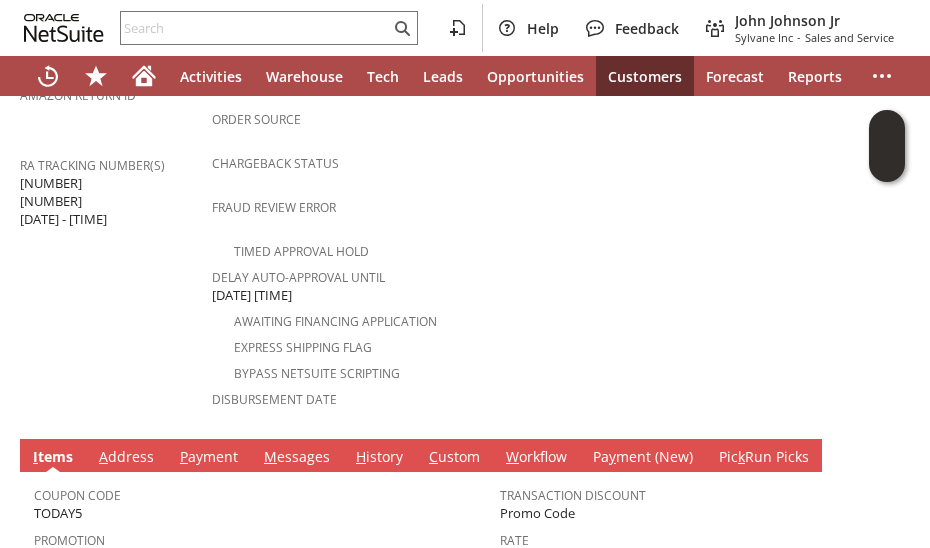 click on "[NUMBER] [NUMBER] [DATE] - [TIME]" at bounding box center (63, 201) 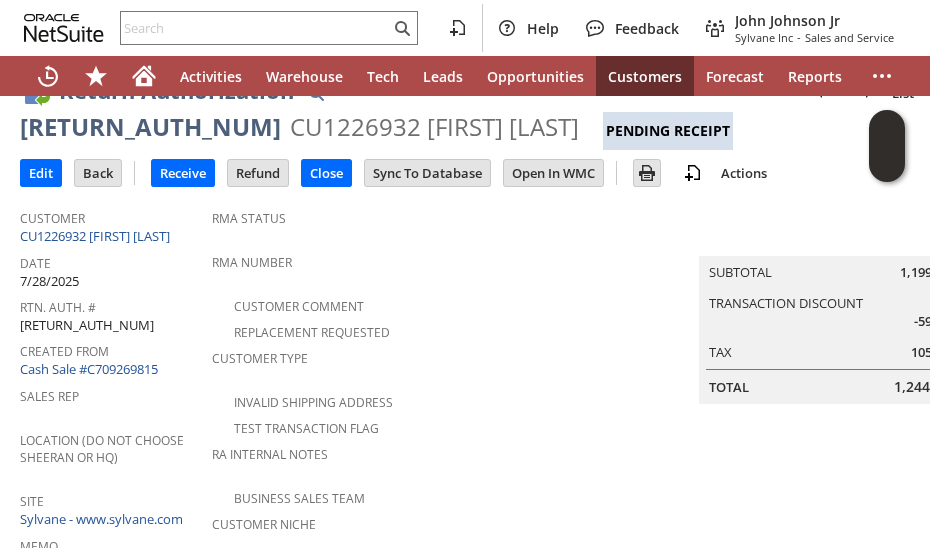 scroll, scrollTop: 0, scrollLeft: 0, axis: both 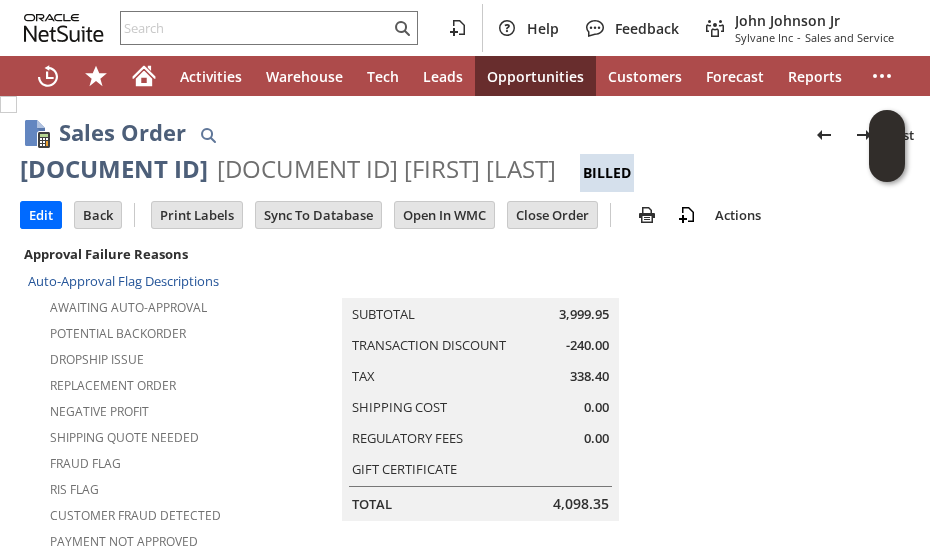 click on "Sales Order
List
Search" at bounding box center [519, 134] 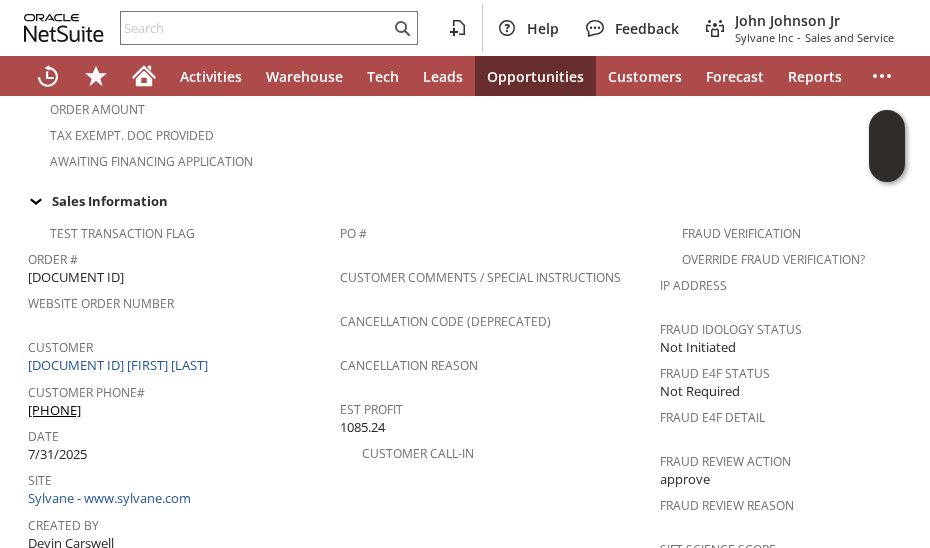 scroll, scrollTop: 675, scrollLeft: 0, axis: vertical 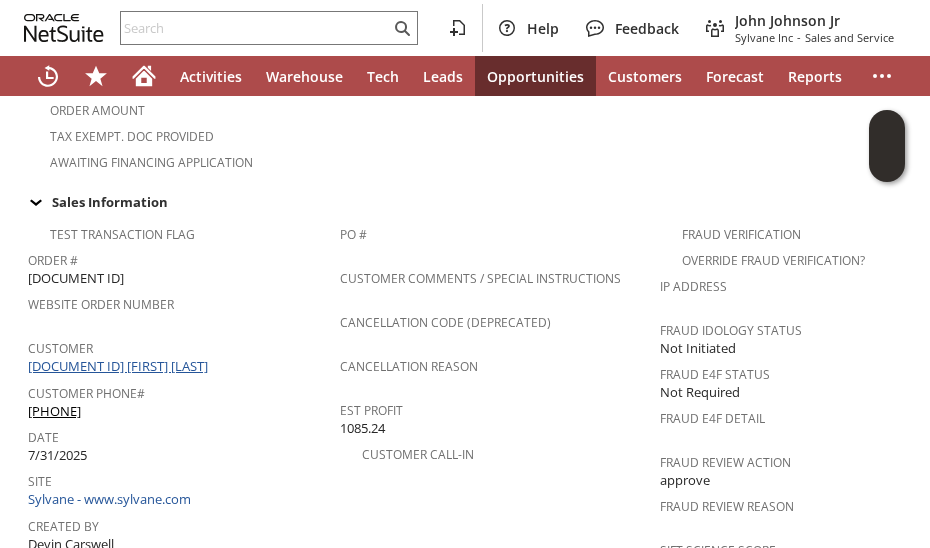 click on "[DOCUMENT ID] [FIRST] [LAST]" at bounding box center [120, 366] 